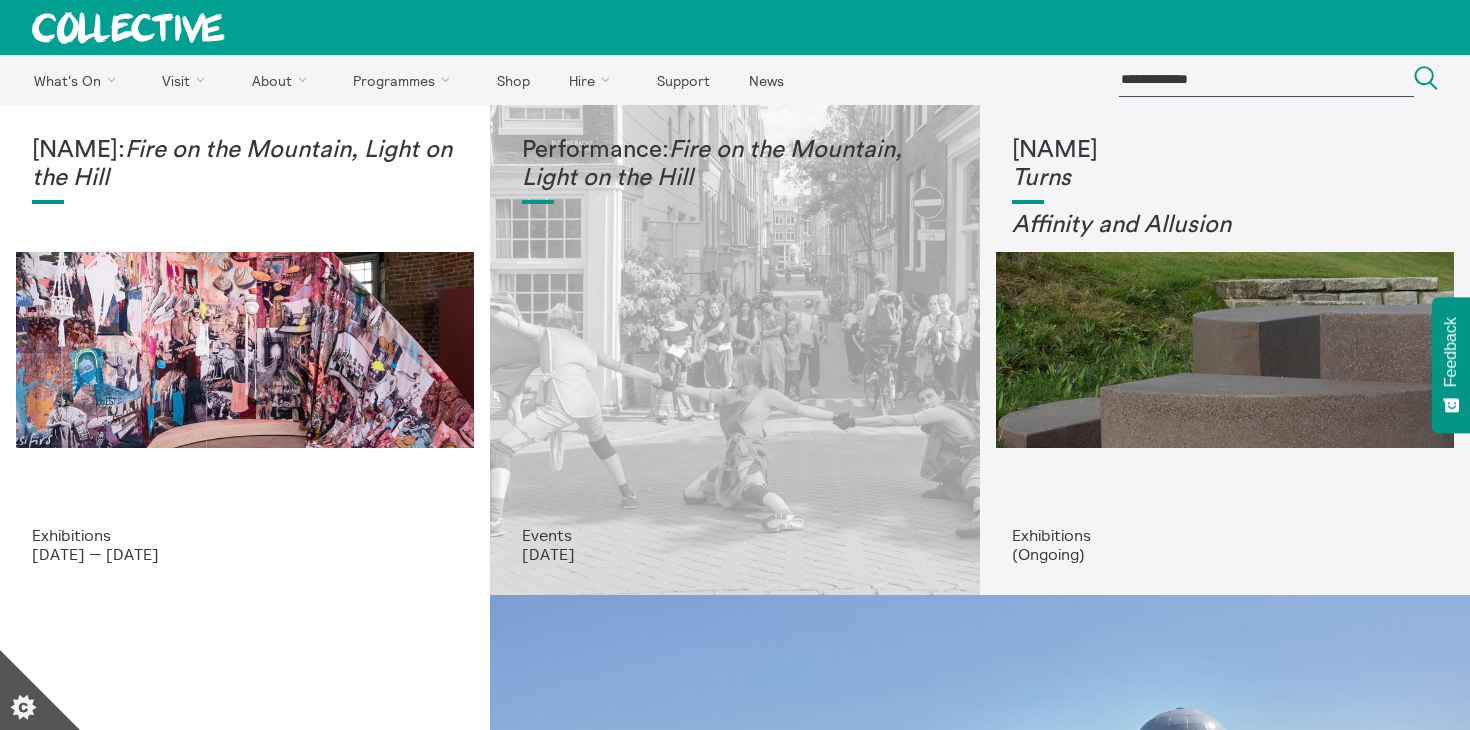 scroll, scrollTop: 0, scrollLeft: 0, axis: both 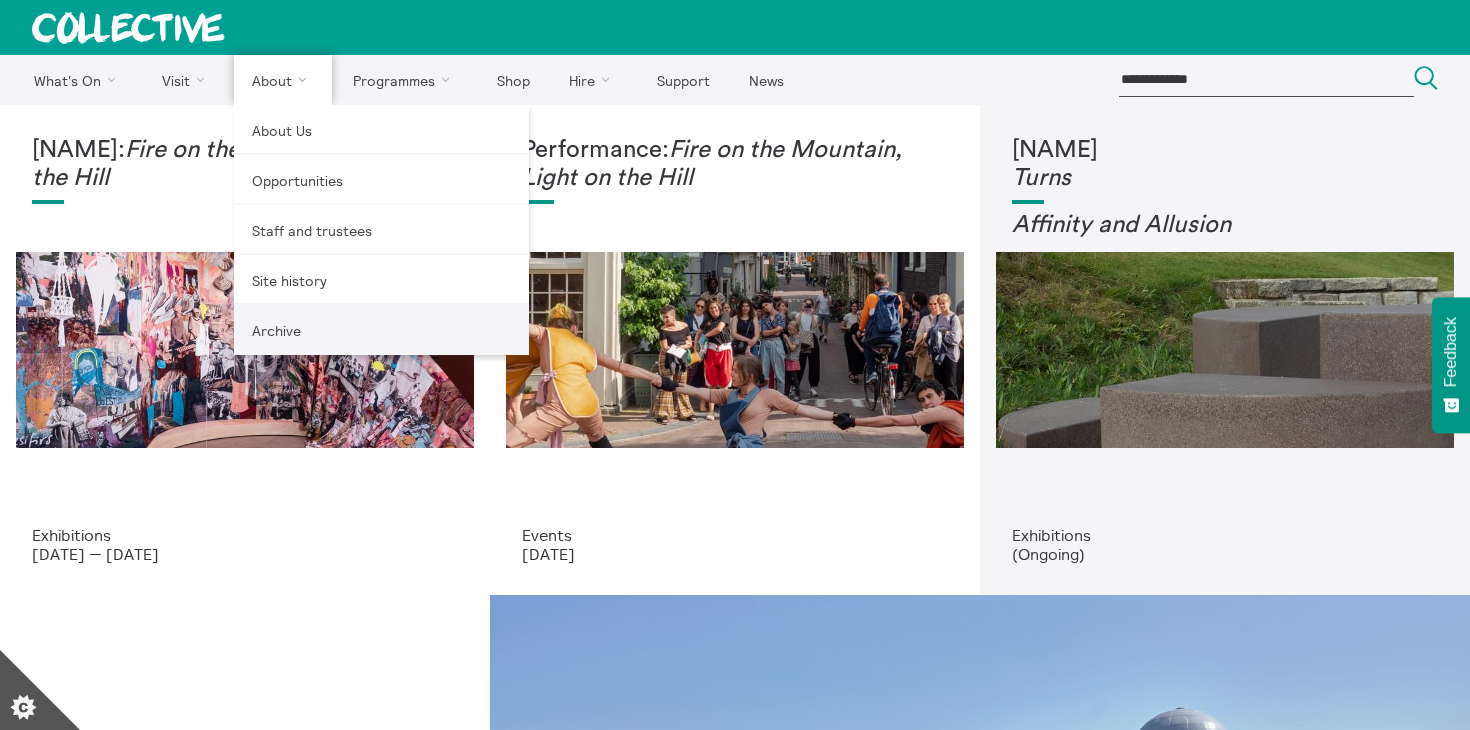 click on "Archive" at bounding box center (381, 330) 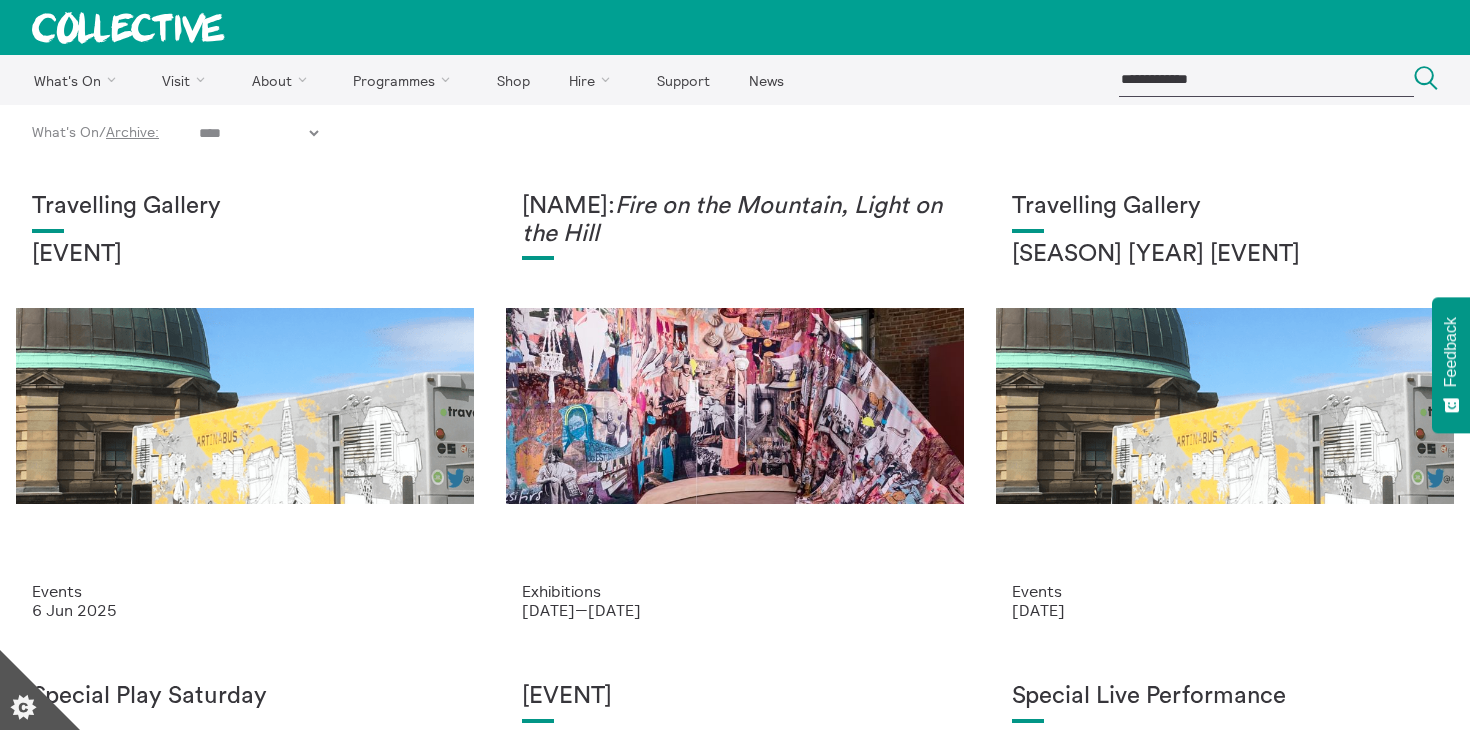 scroll, scrollTop: 0, scrollLeft: 0, axis: both 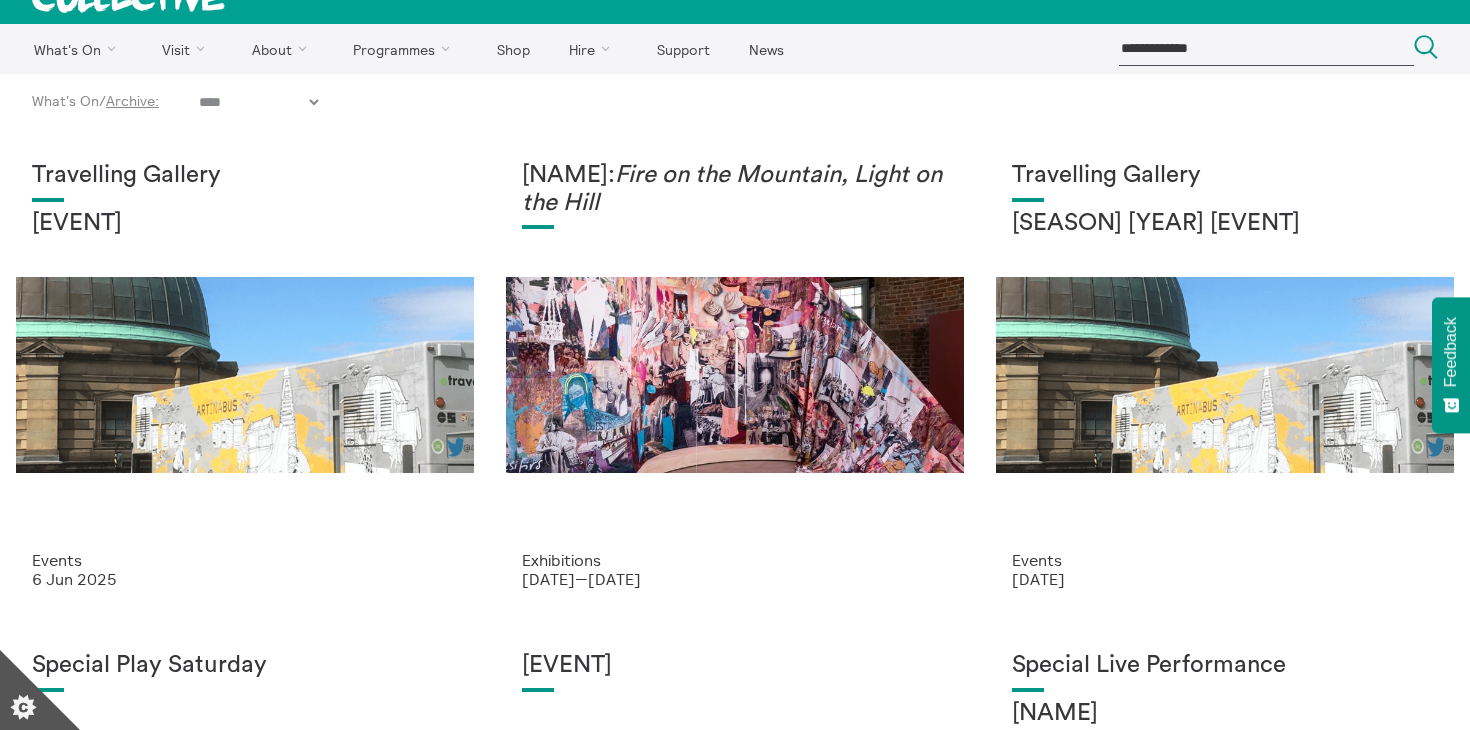 click on "**********" at bounding box center (258, 102) 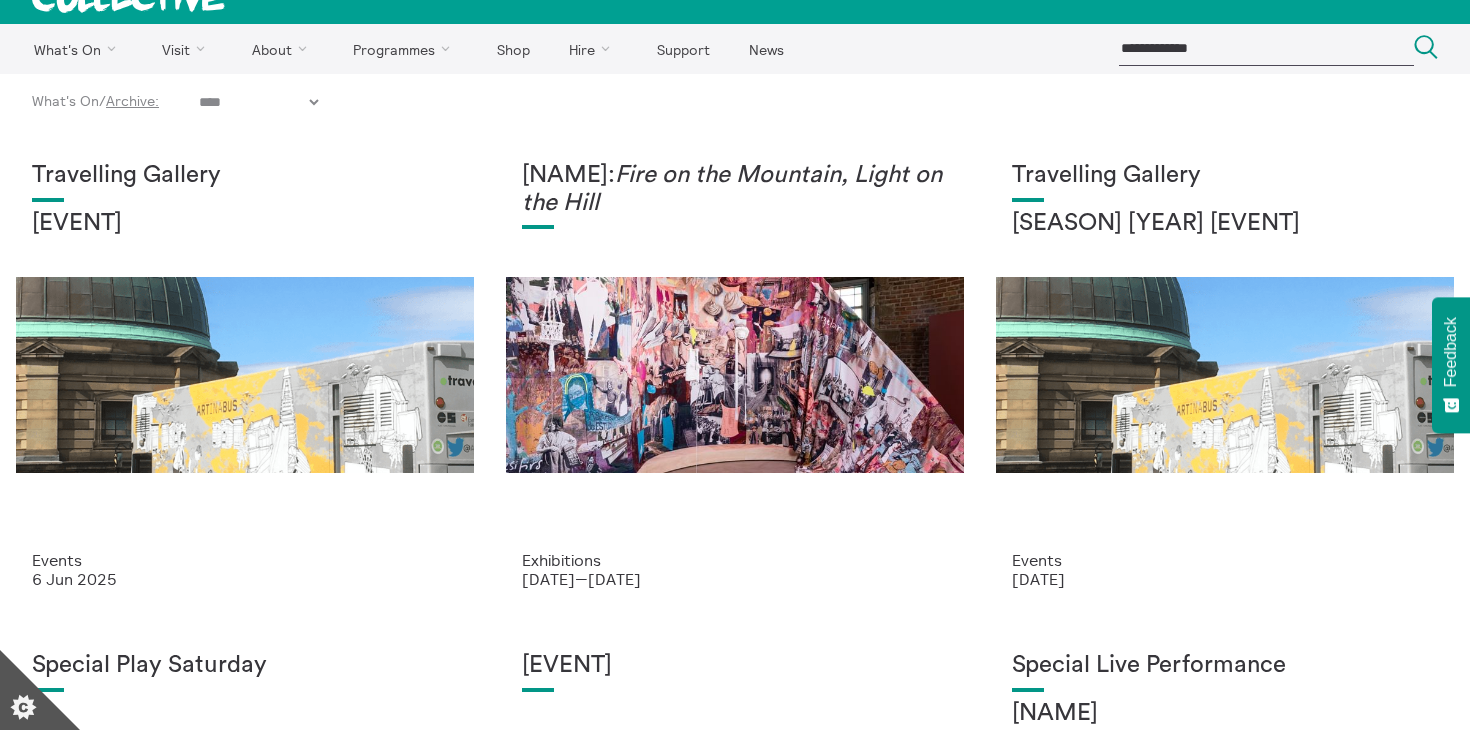 select on "****" 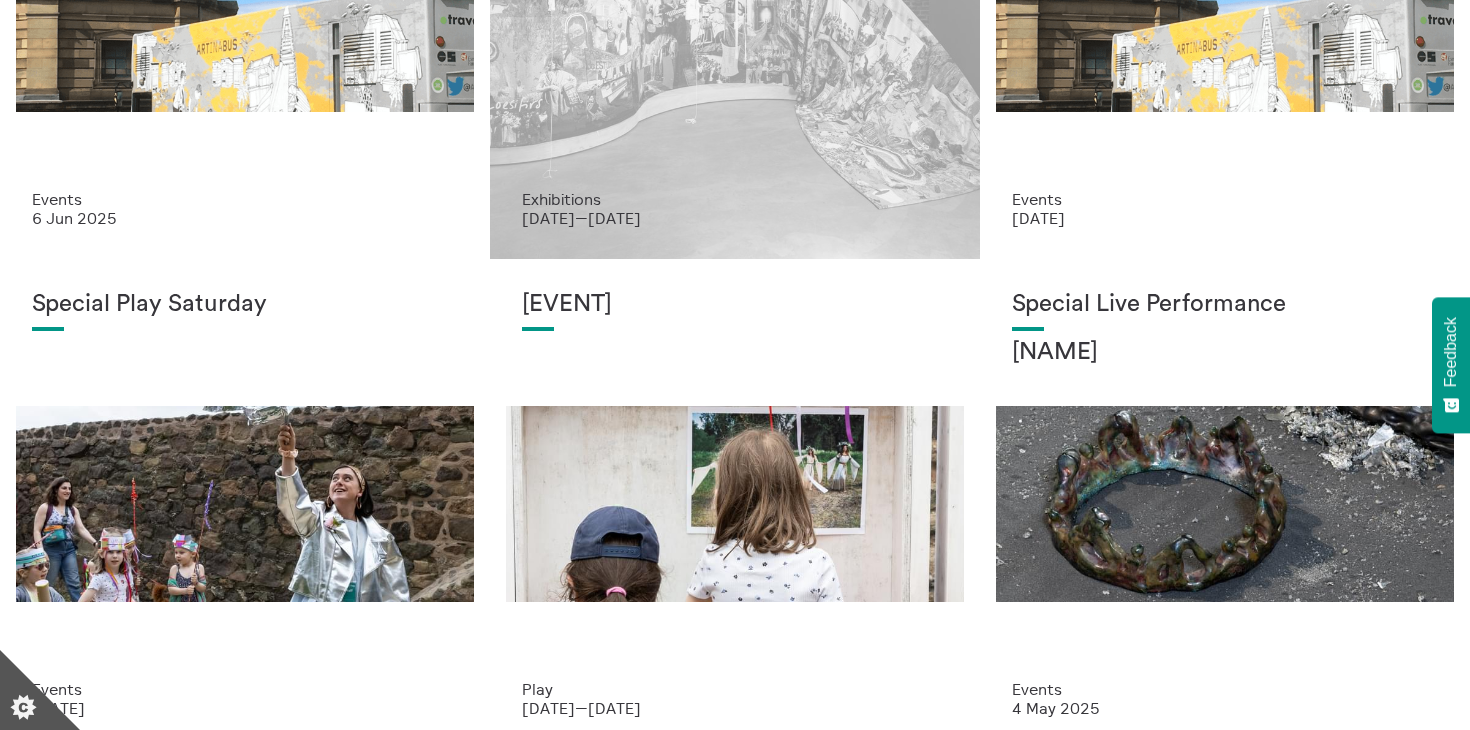 scroll, scrollTop: 660, scrollLeft: 0, axis: vertical 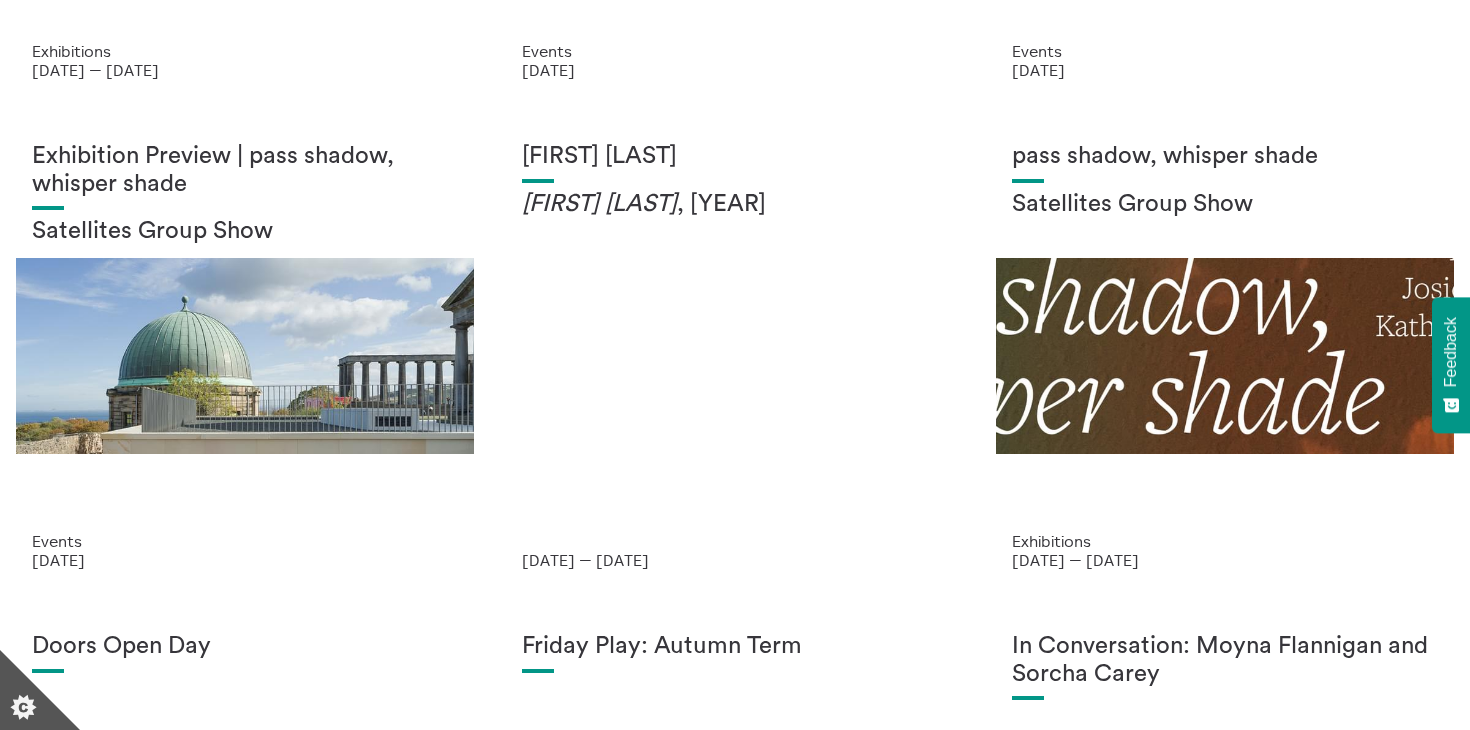 click on "Josie KO
Mekle Lippis , 2024
18 Oct 2024 — 22 Dec 2024" at bounding box center (735, 356) 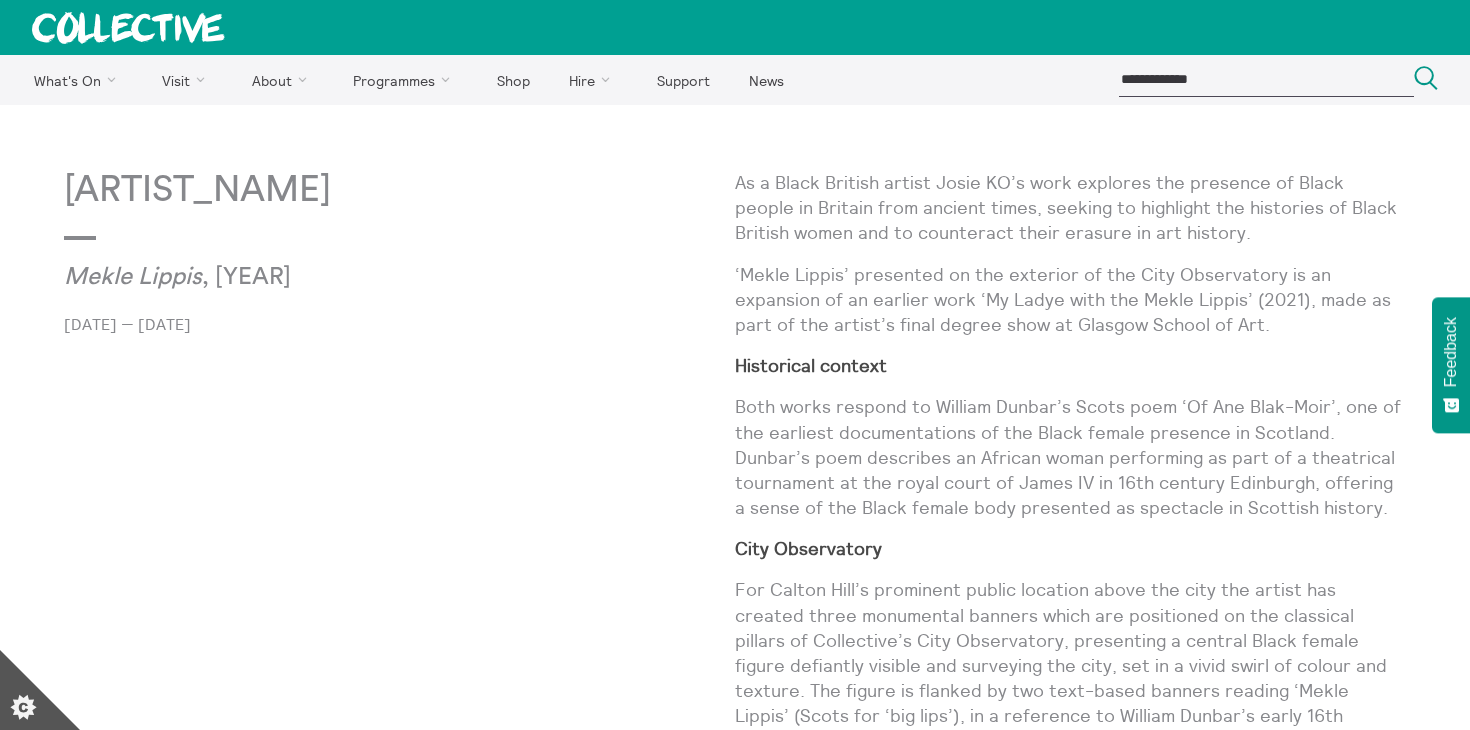 scroll, scrollTop: 0, scrollLeft: 0, axis: both 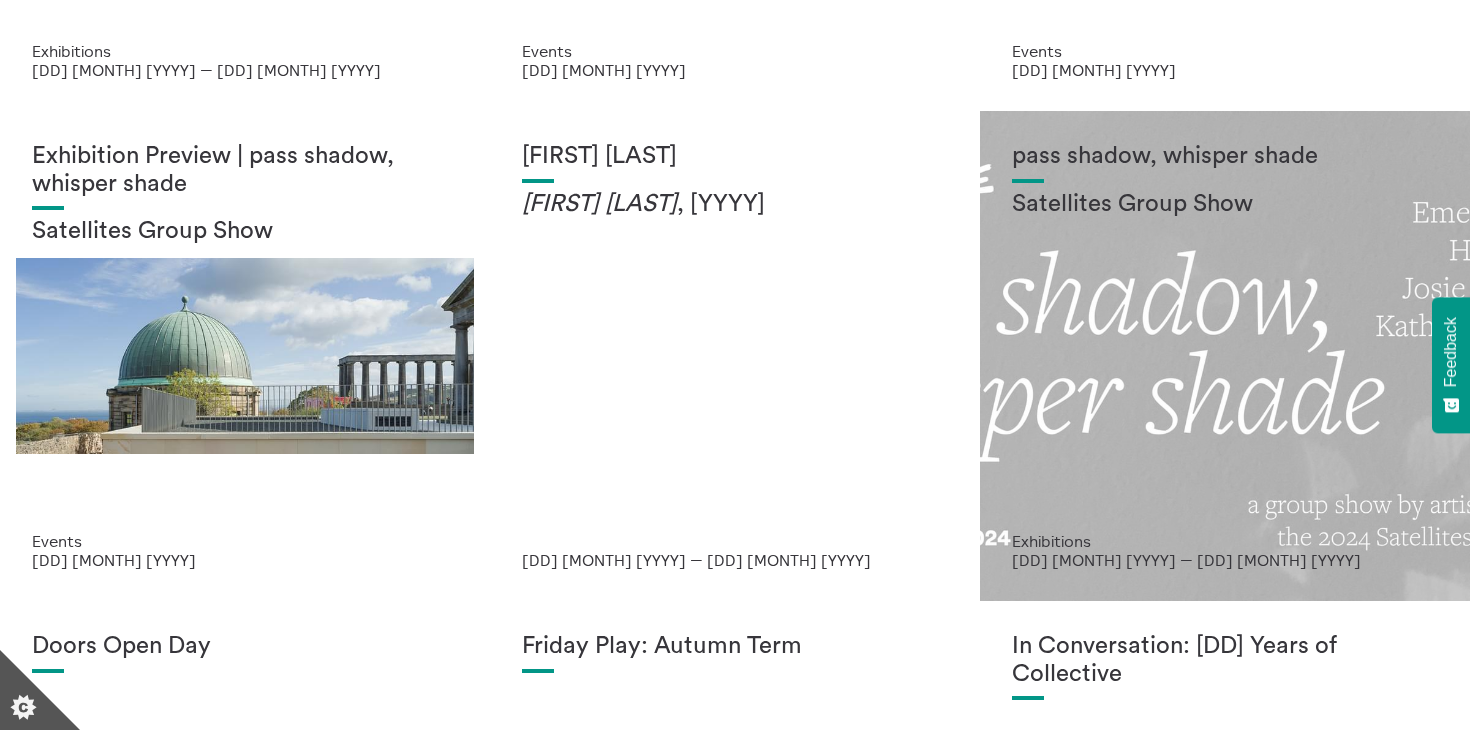 click on "pass shadow, whisper shade
Satellites Group Show" at bounding box center [1225, 337] 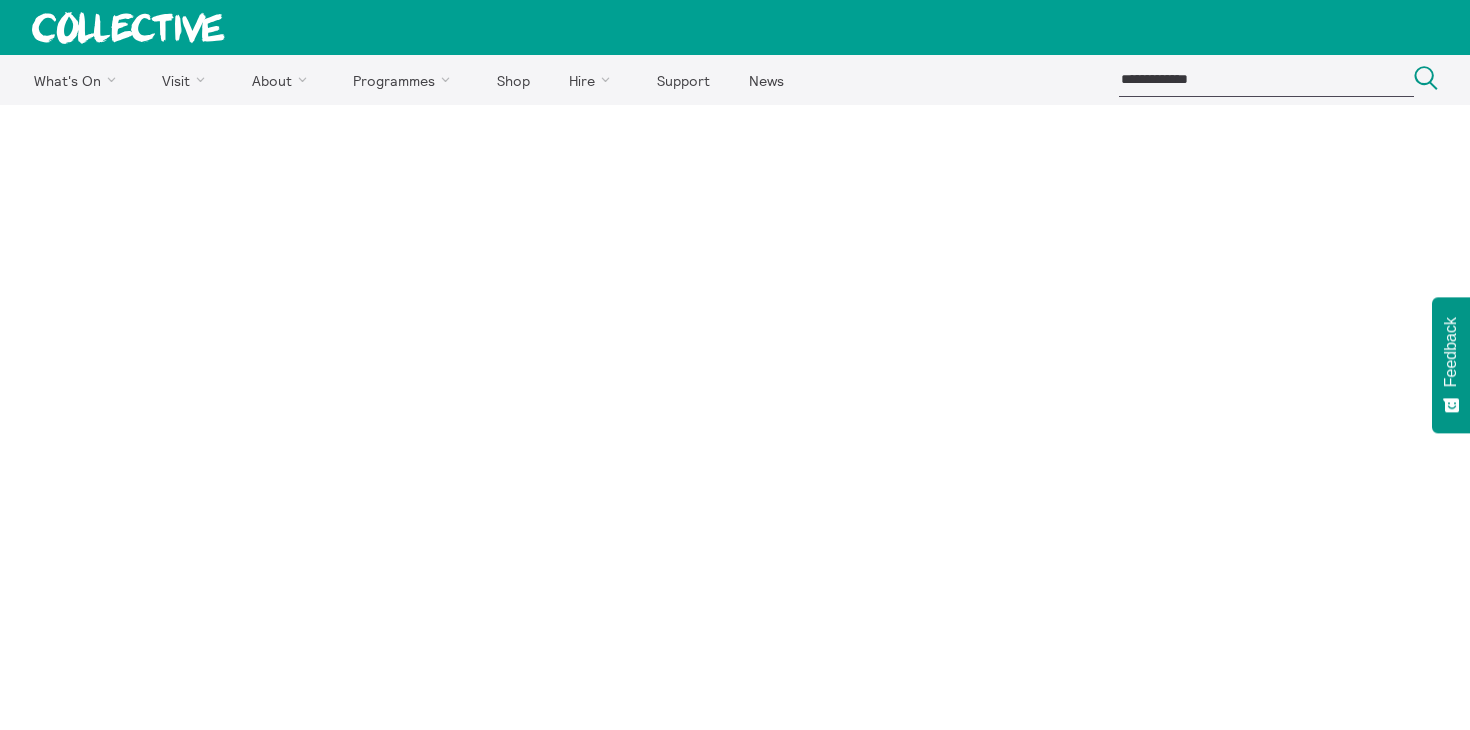 scroll, scrollTop: 0, scrollLeft: 0, axis: both 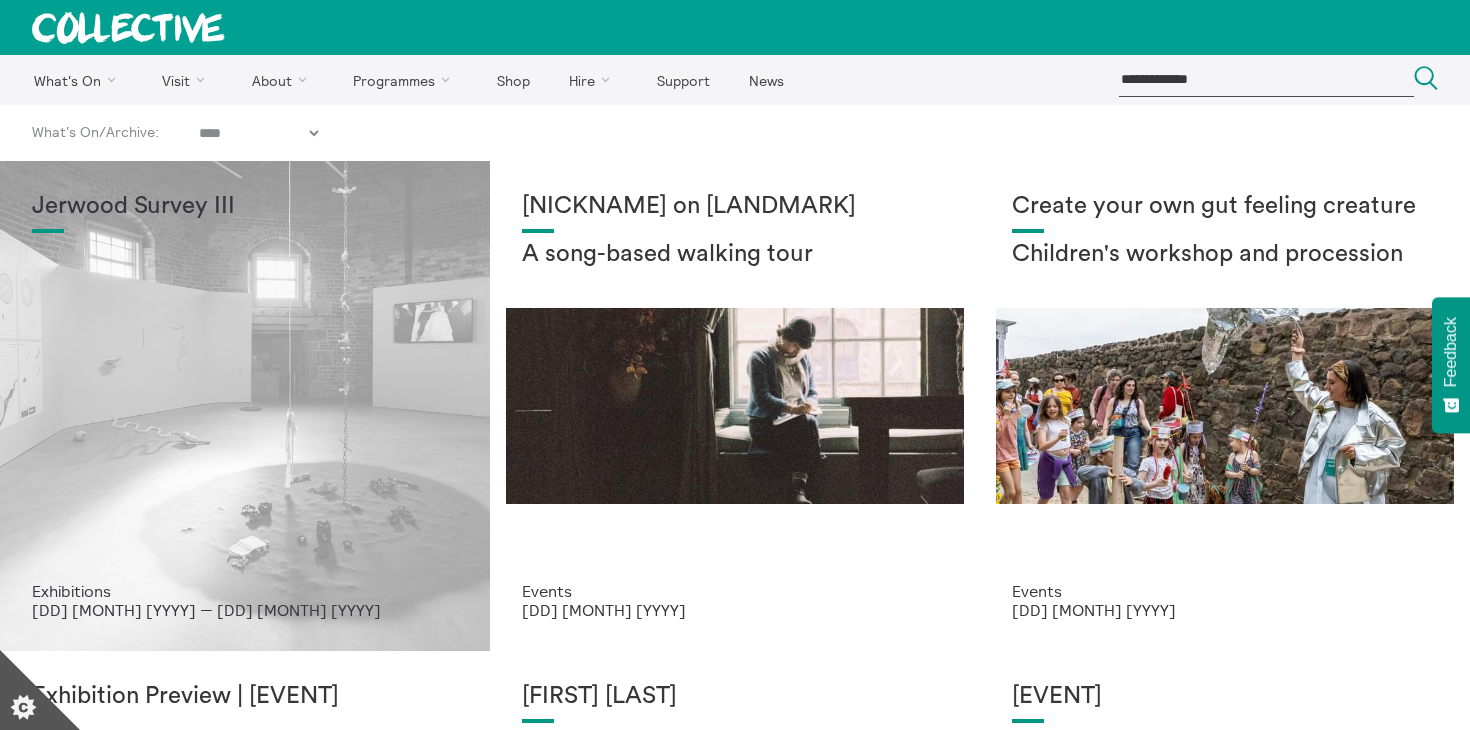 click on "Jerwood Survey III" at bounding box center [245, 387] 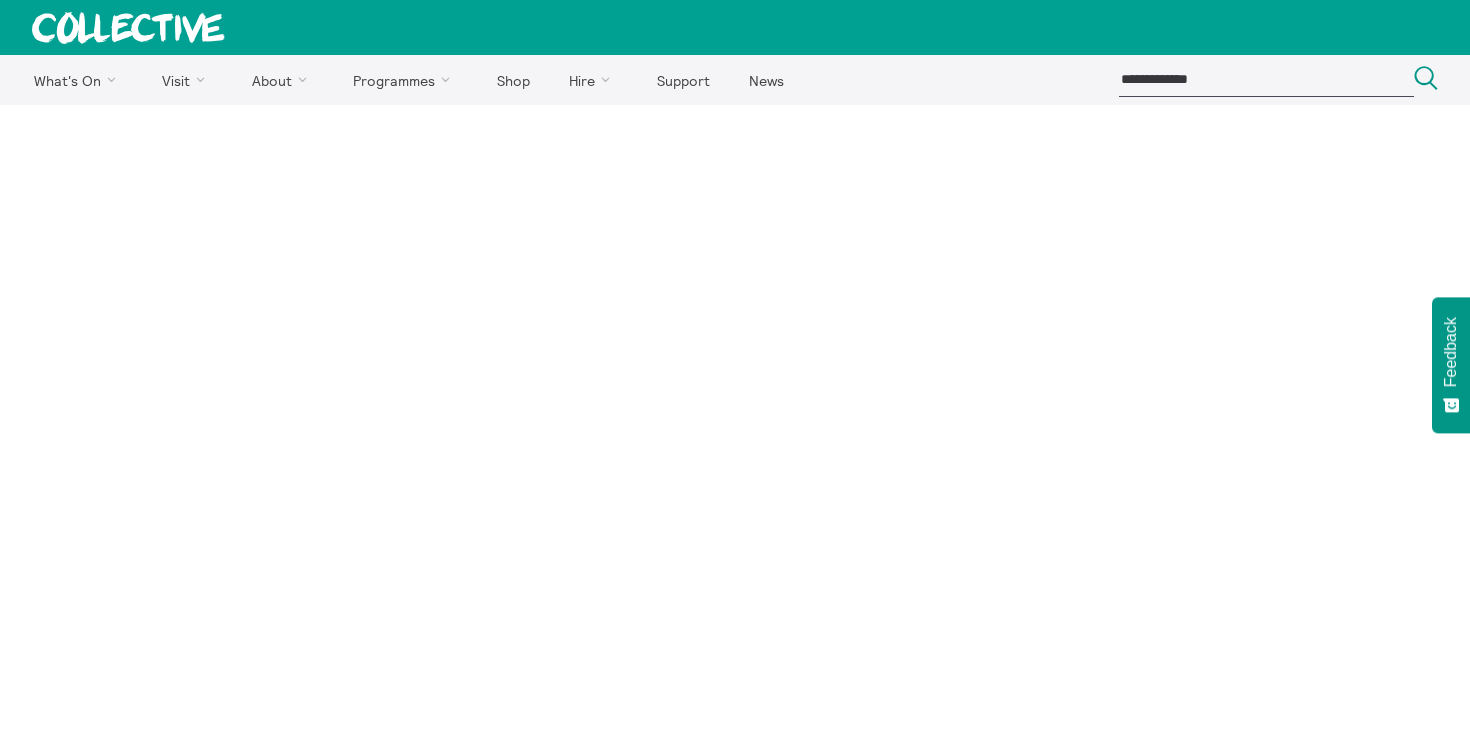 scroll, scrollTop: 0, scrollLeft: 0, axis: both 